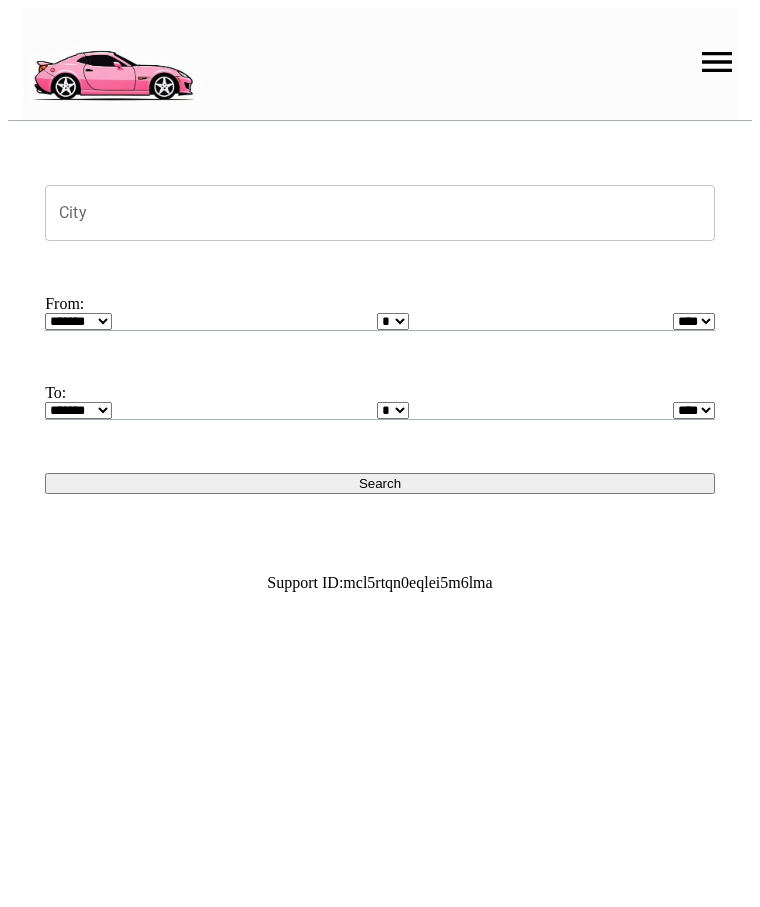 scroll, scrollTop: 0, scrollLeft: 0, axis: both 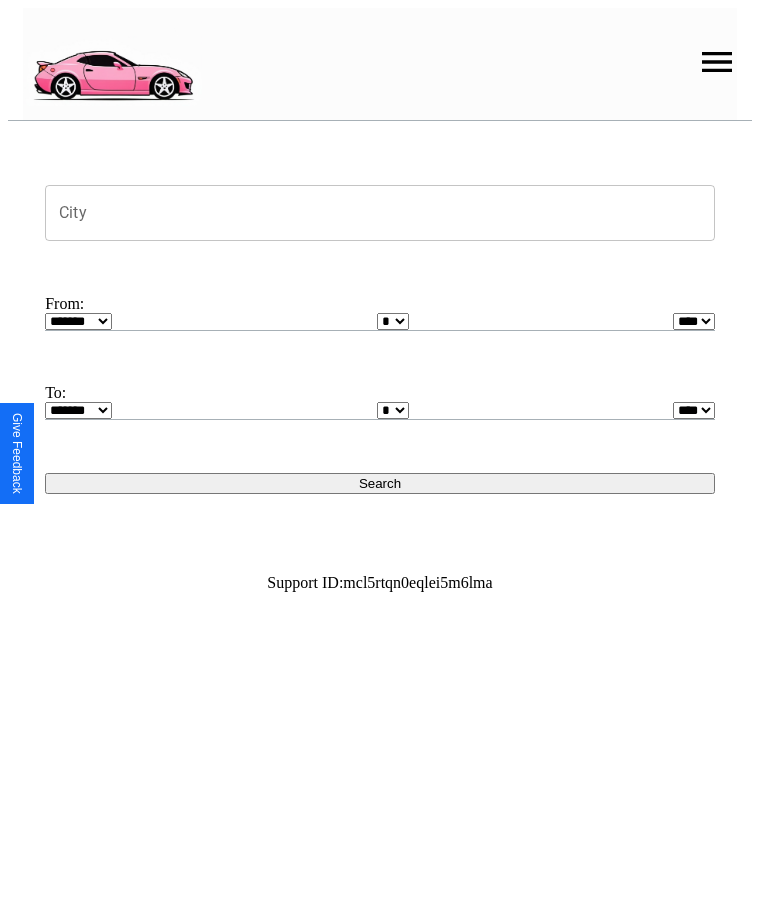 click at bounding box center (717, 62) 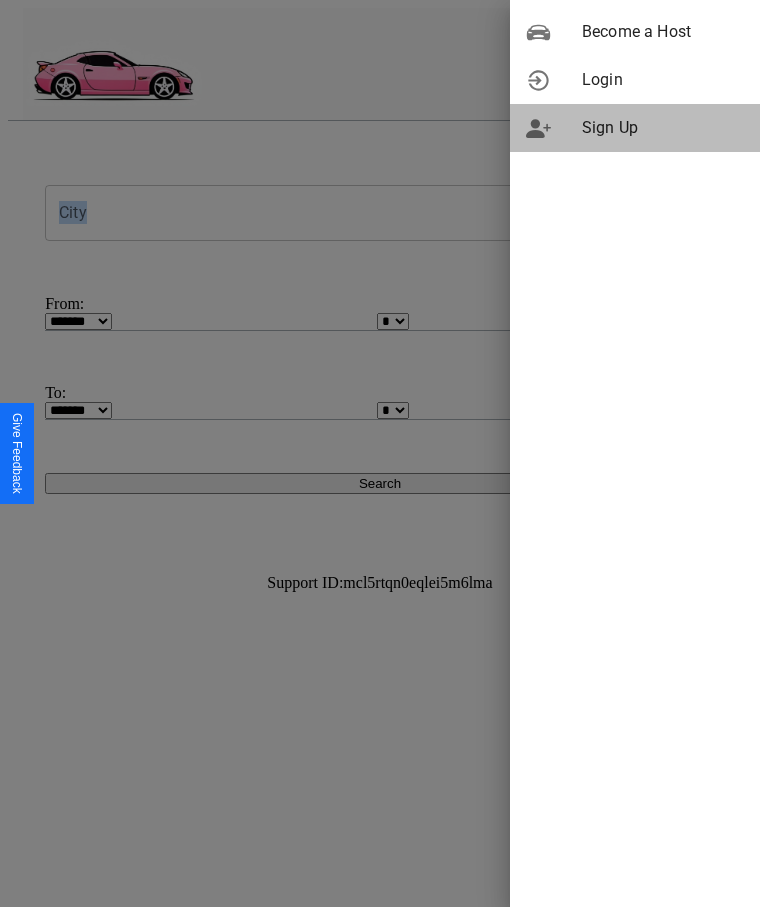click on "Sign Up" at bounding box center (663, 128) 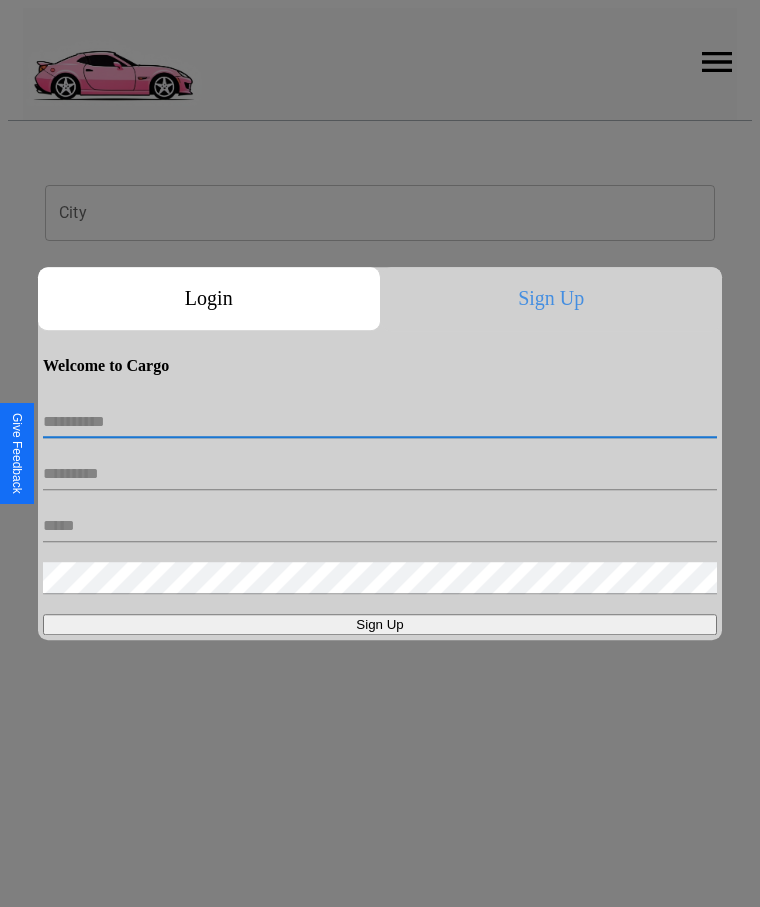 click at bounding box center [380, 422] 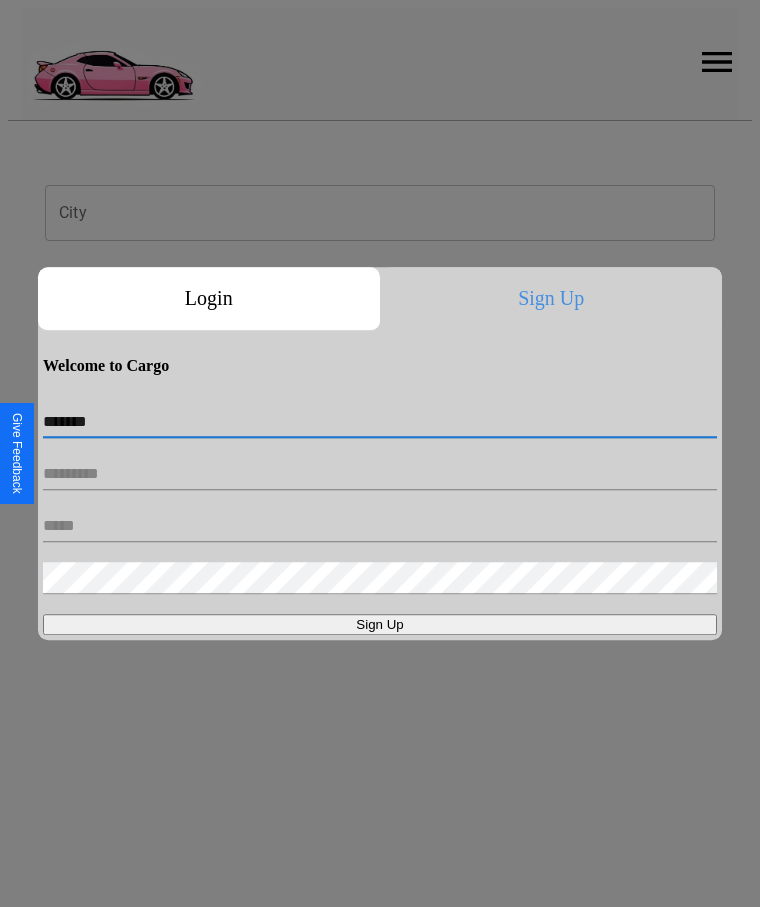 type on "*******" 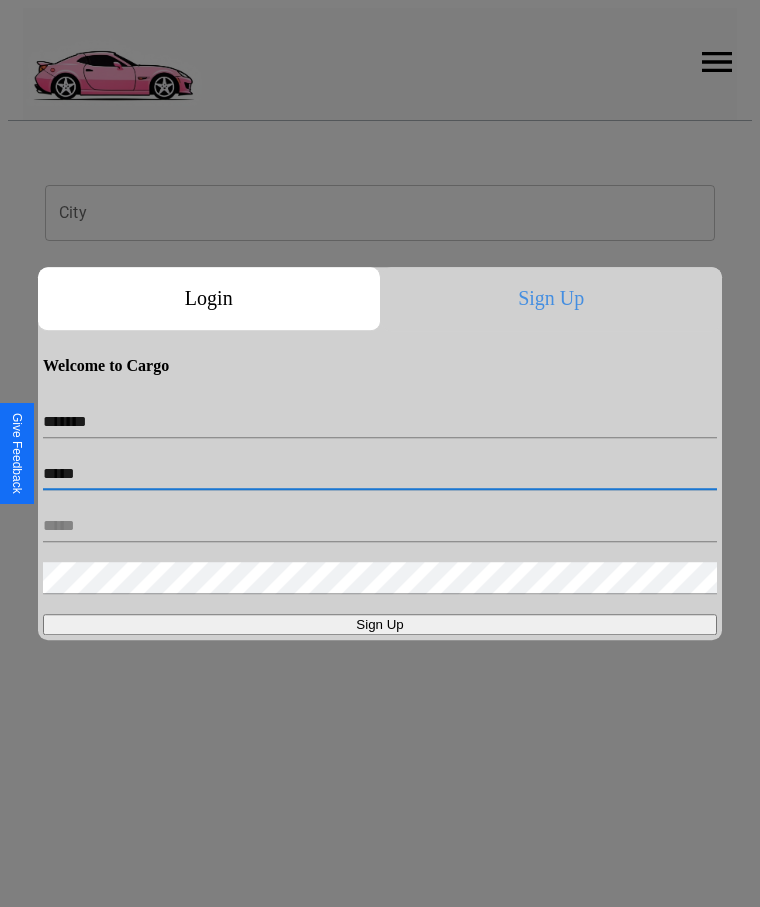 type on "*****" 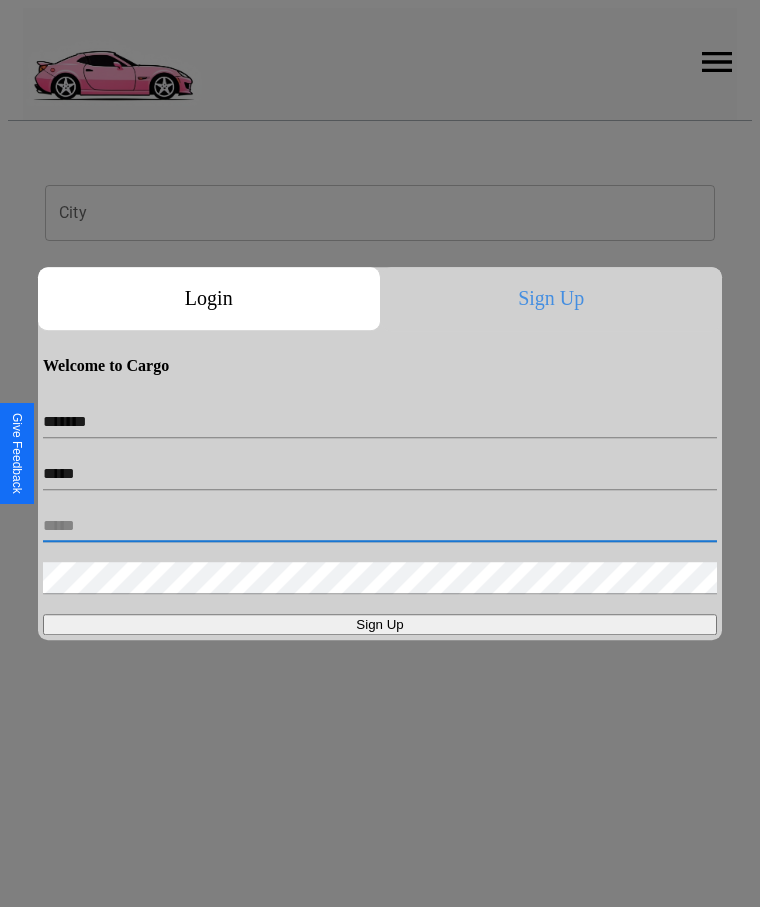 click at bounding box center [380, 526] 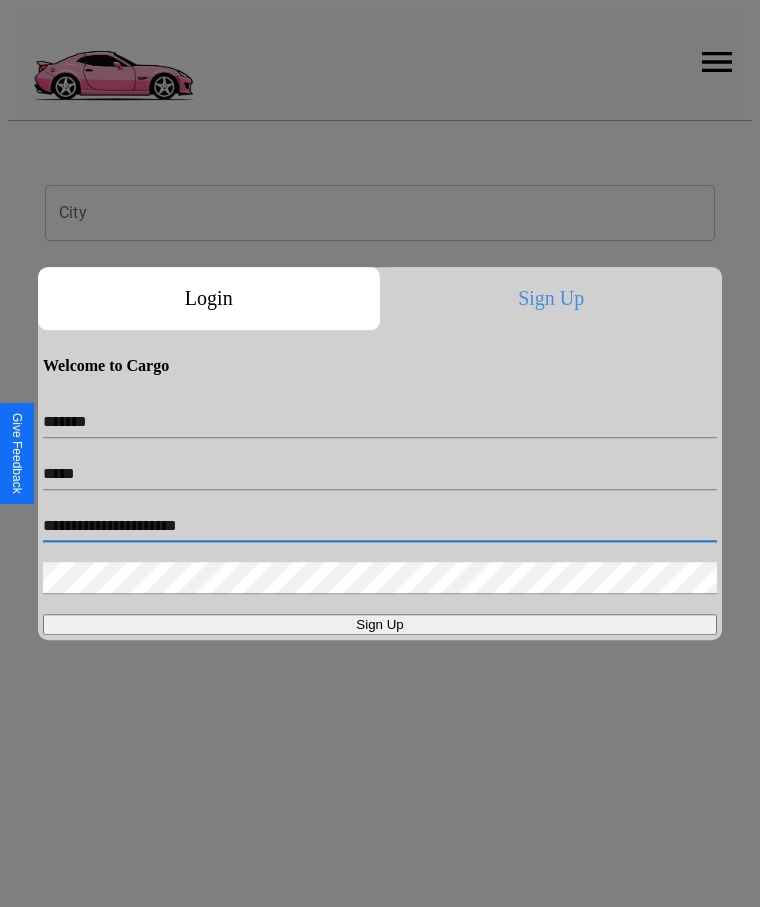 type on "**********" 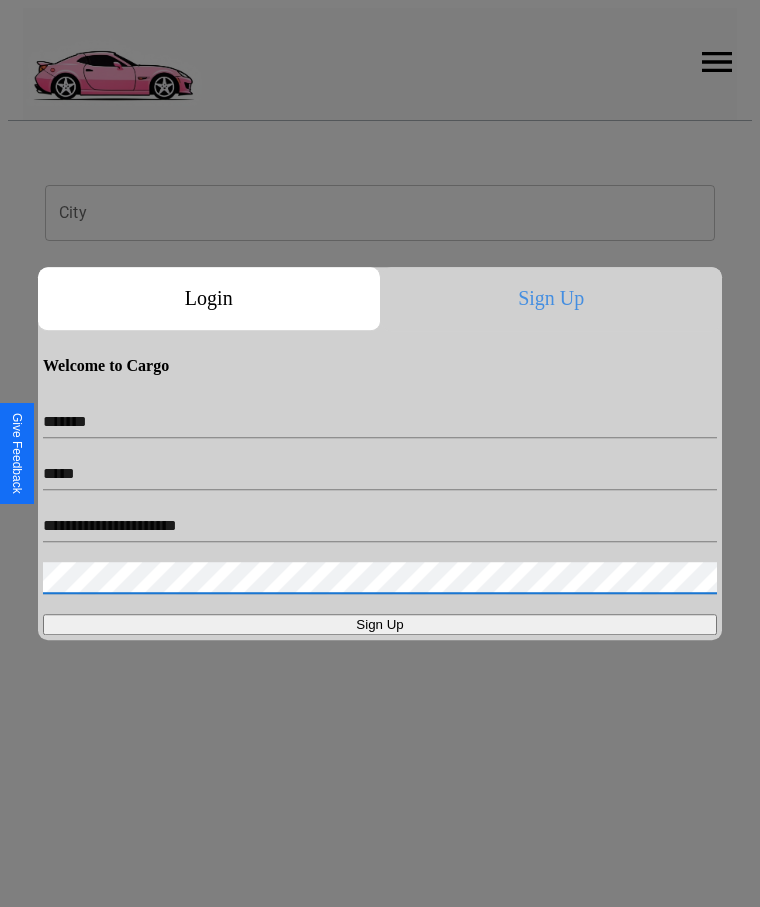 click on "Sign Up" at bounding box center (380, 624) 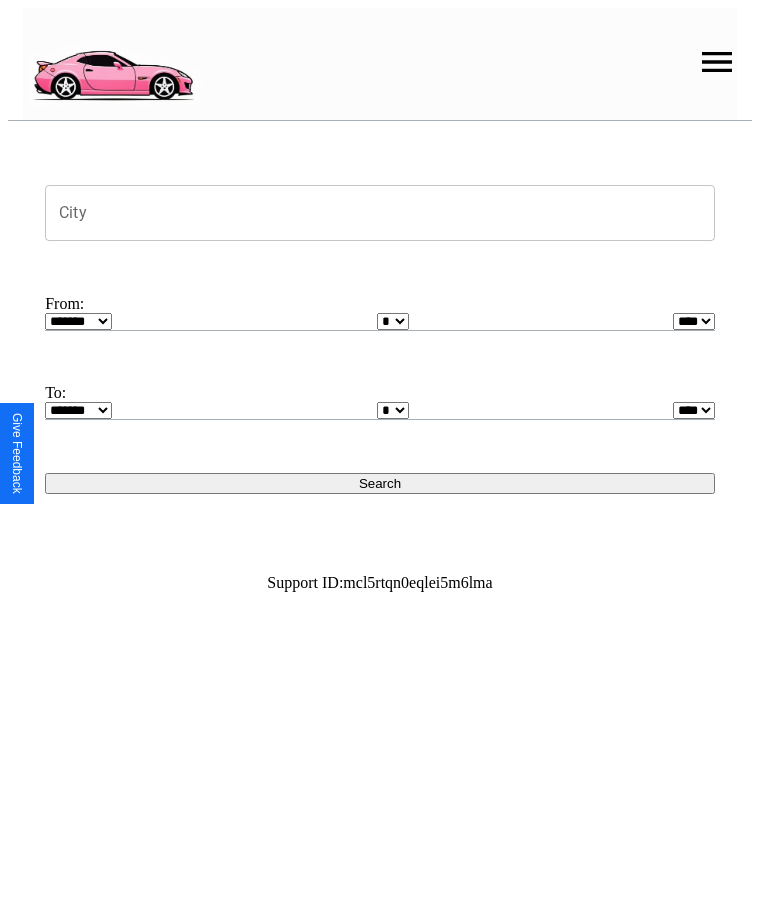 click on "City" at bounding box center [380, 213] 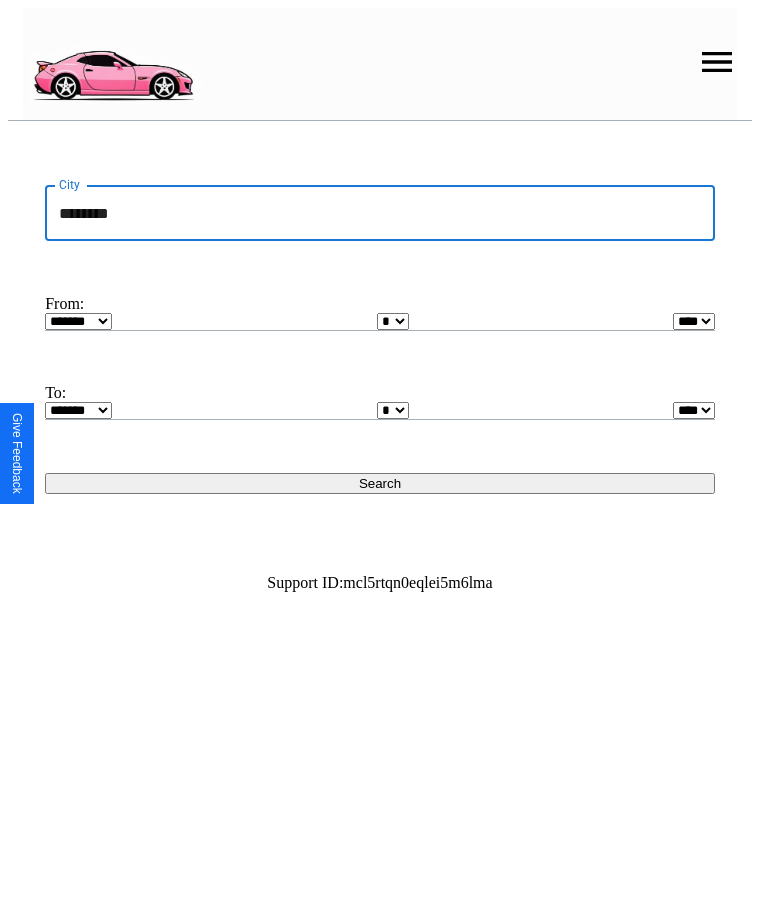 type on "********" 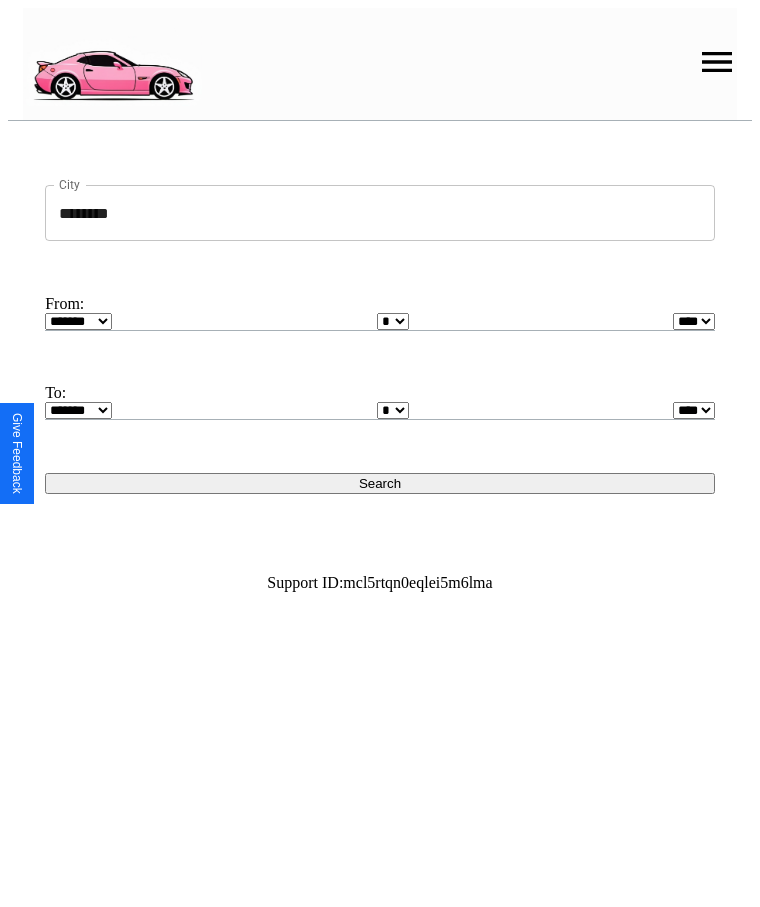 click on "******* ******** ***** ***** *** **** **** ****** ********* ******* ******** ********" at bounding box center [78, 321] 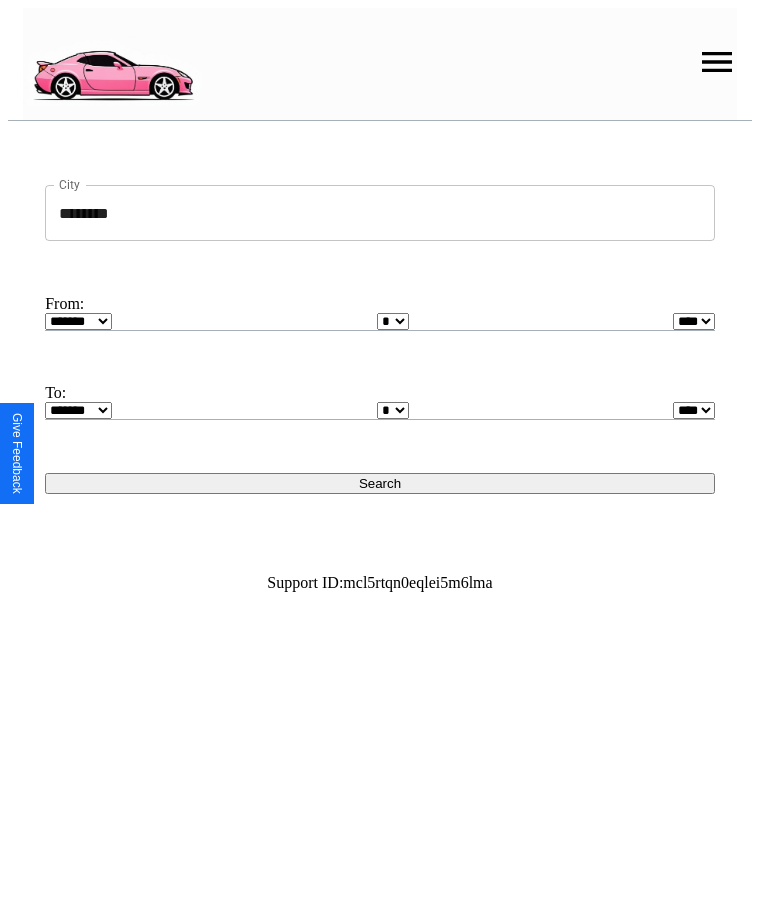 click on "* * * * * * * * * ** ** ** ** ** ** ** ** ** ** ** ** ** ** ** ** ** ** ** ** **" at bounding box center (393, 321) 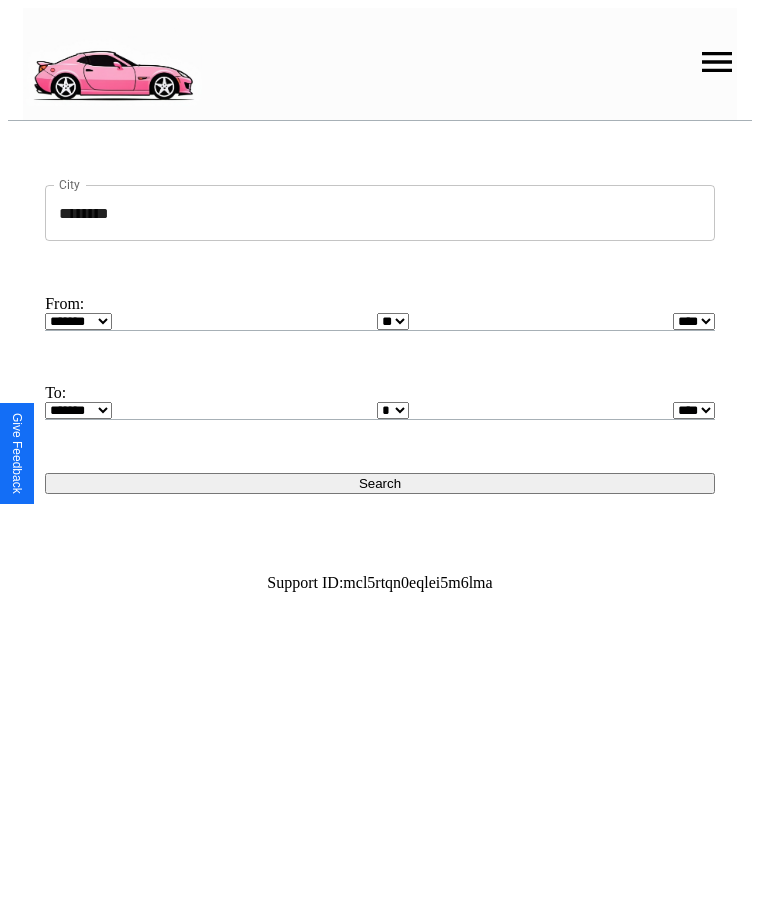 click on "**** **** **** **** **** **** **** **** **** ****" at bounding box center [694, 321] 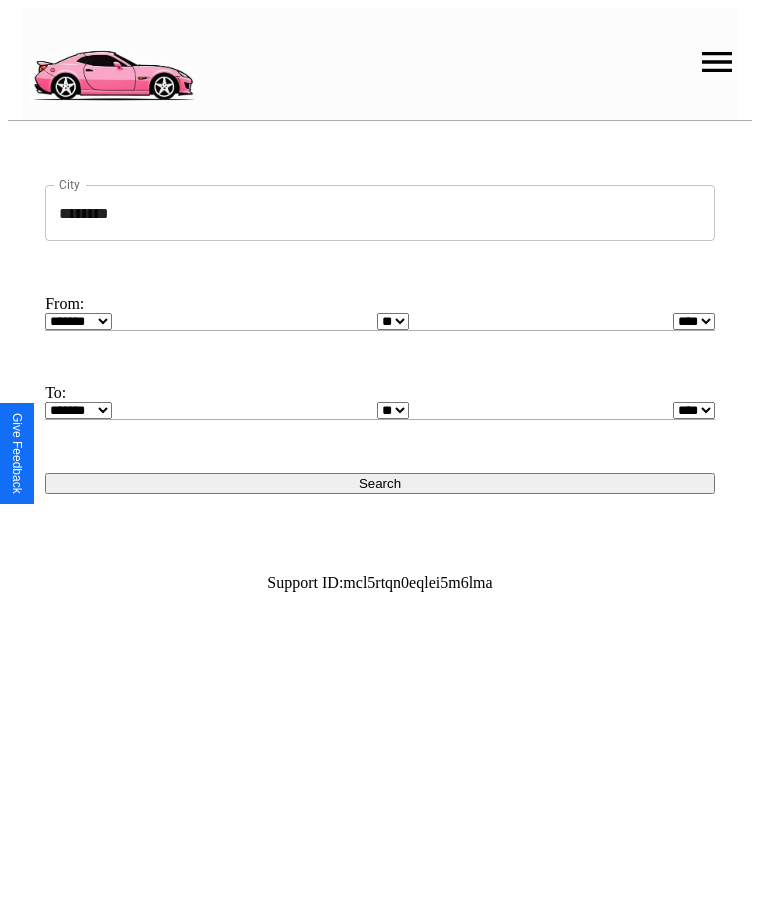 click on "* * * * * * * * * ** ** ** ** ** ** ** ** ** ** ** ** ** ** ** ** ** ** ** ** **" at bounding box center [393, 410] 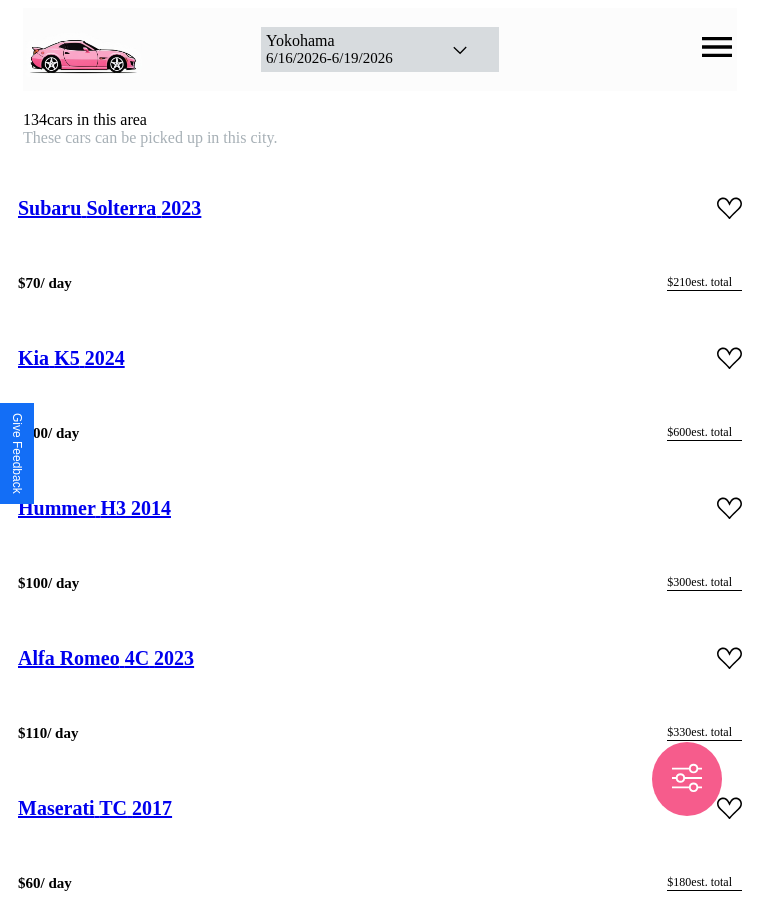 scroll, scrollTop: 16730, scrollLeft: 0, axis: vertical 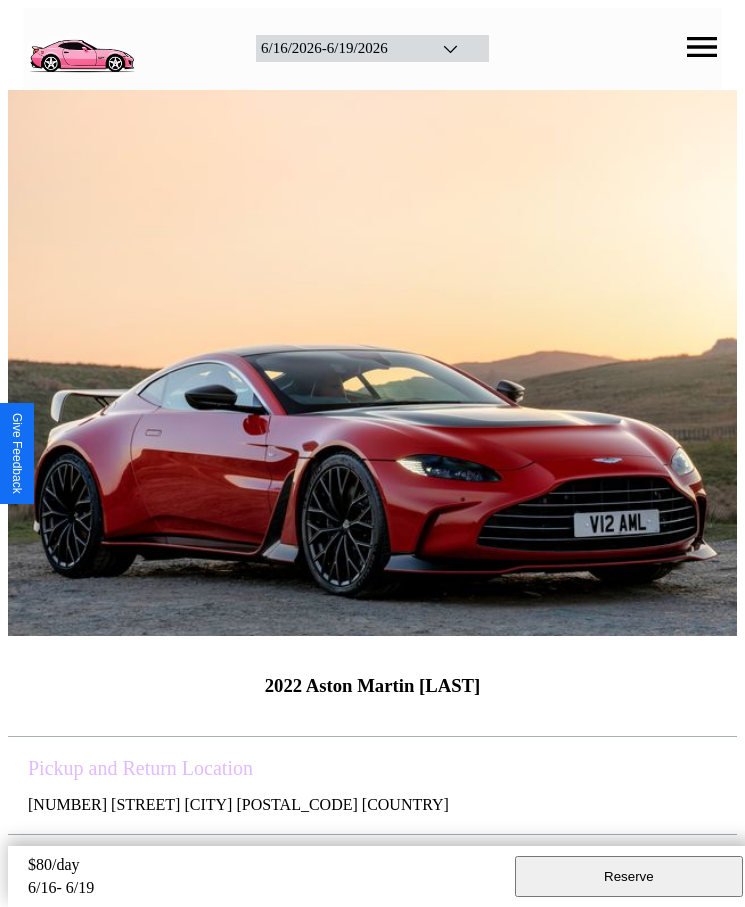 click on "Reserve" at bounding box center (629, 876) 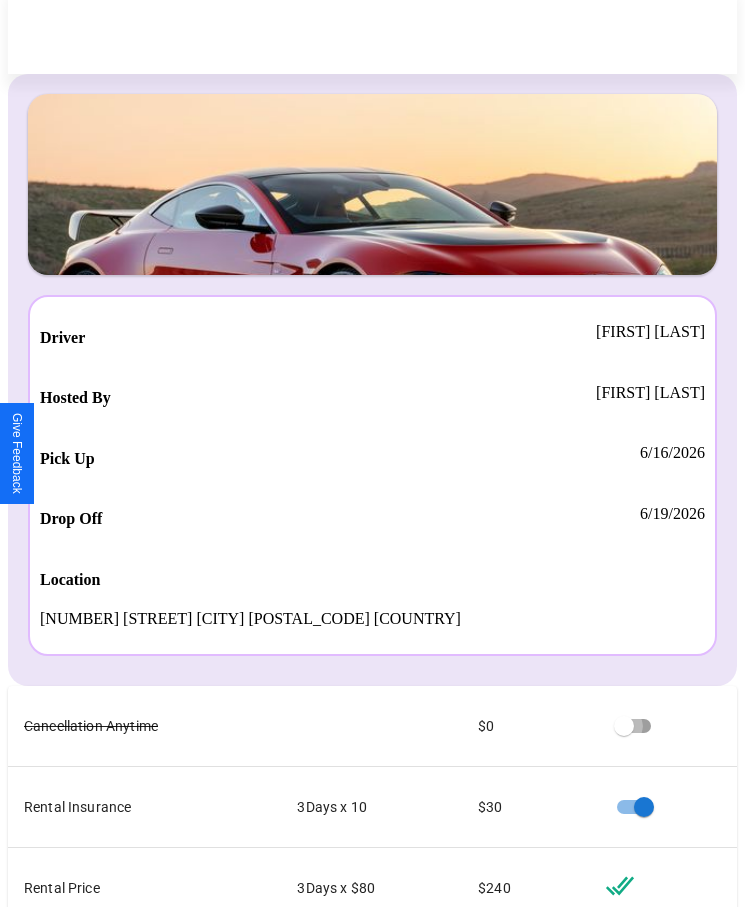 scroll, scrollTop: 23, scrollLeft: 0, axis: vertical 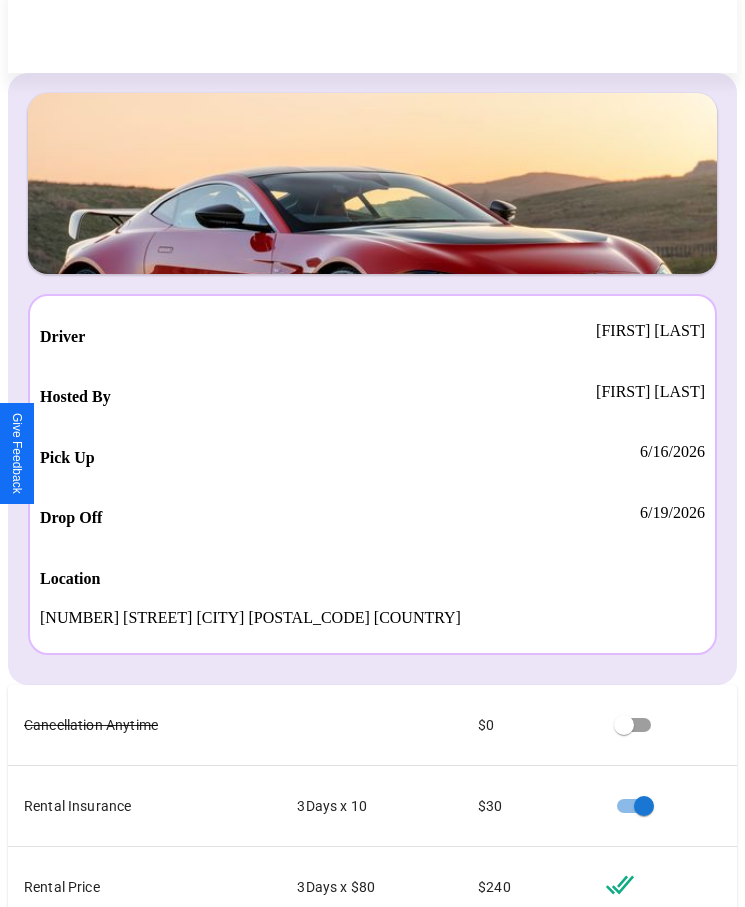 click on "Checkout" at bounding box center (530, 1118) 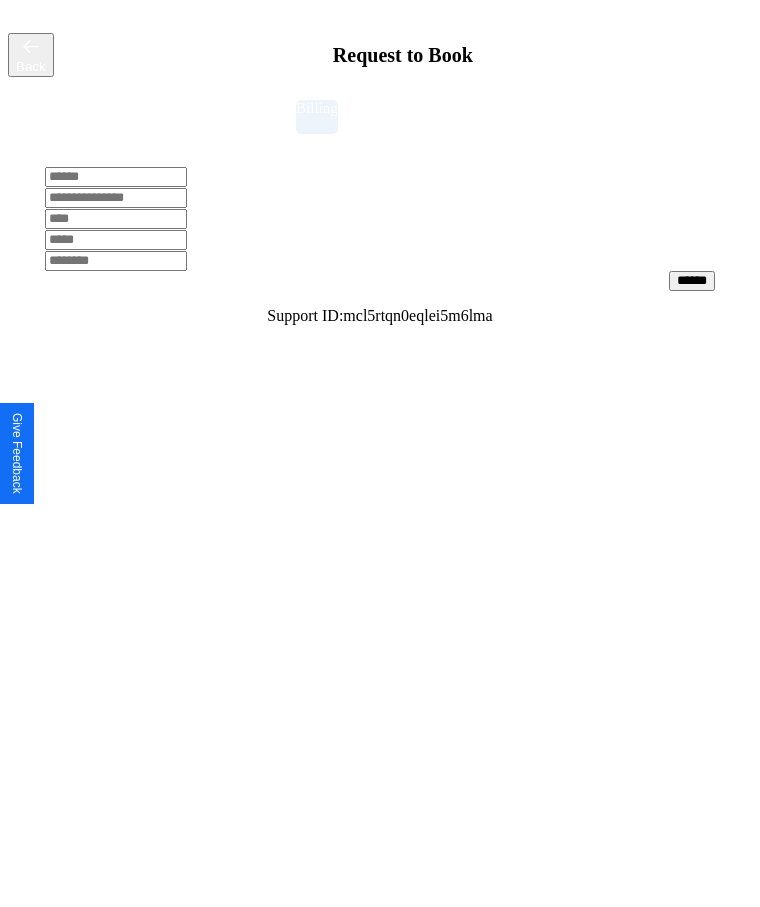 click at bounding box center [116, 177] 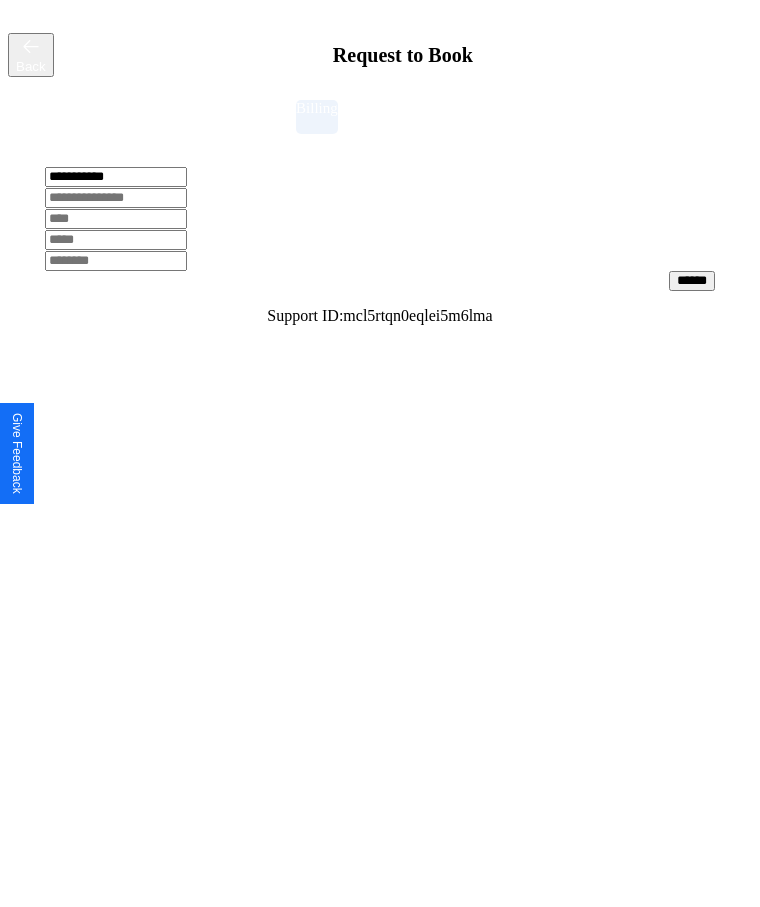 type on "**********" 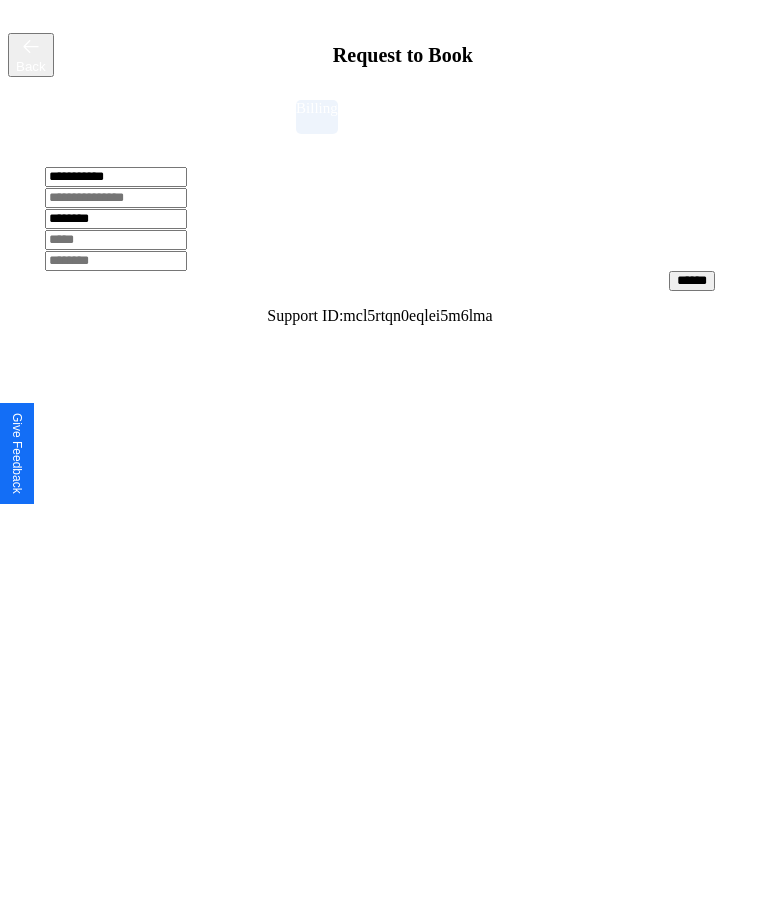 type on "********" 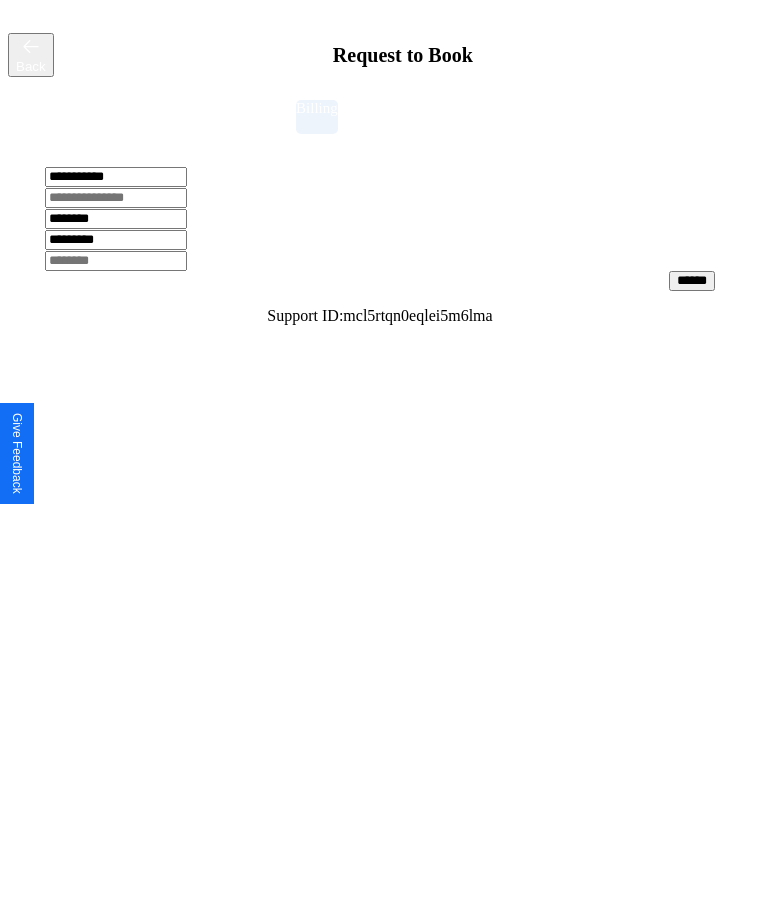 type on "*********" 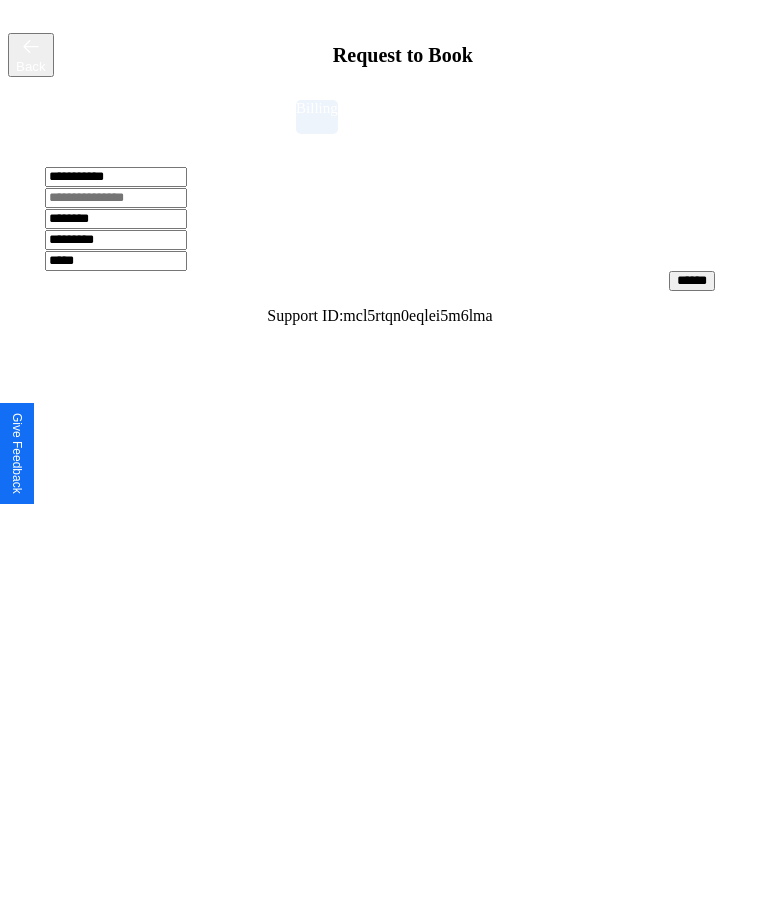 type on "*****" 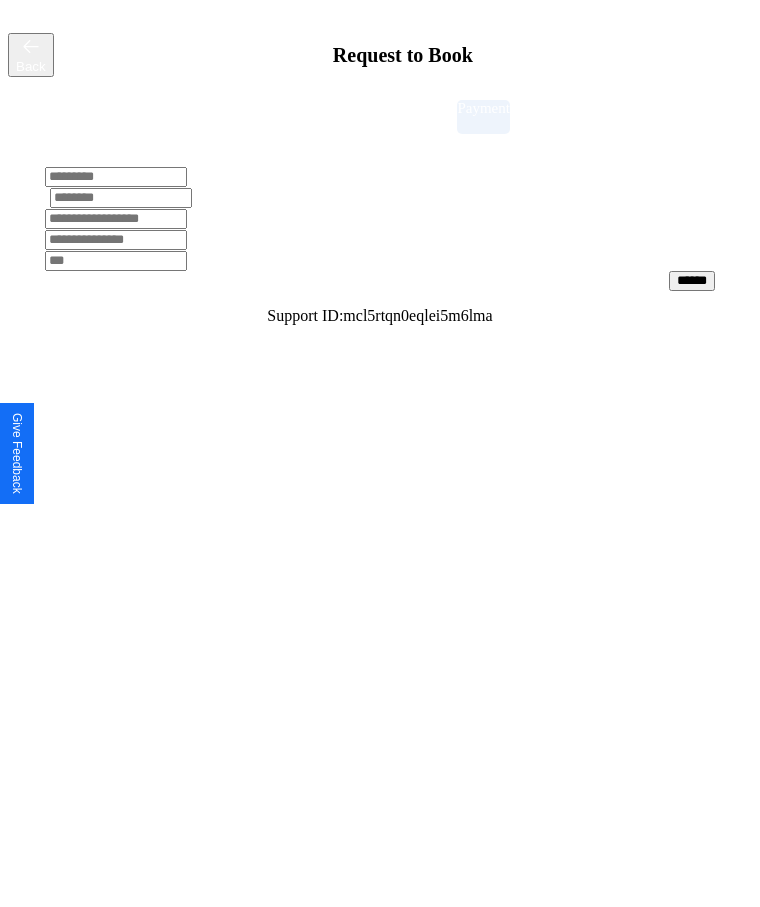 click at bounding box center [116, 177] 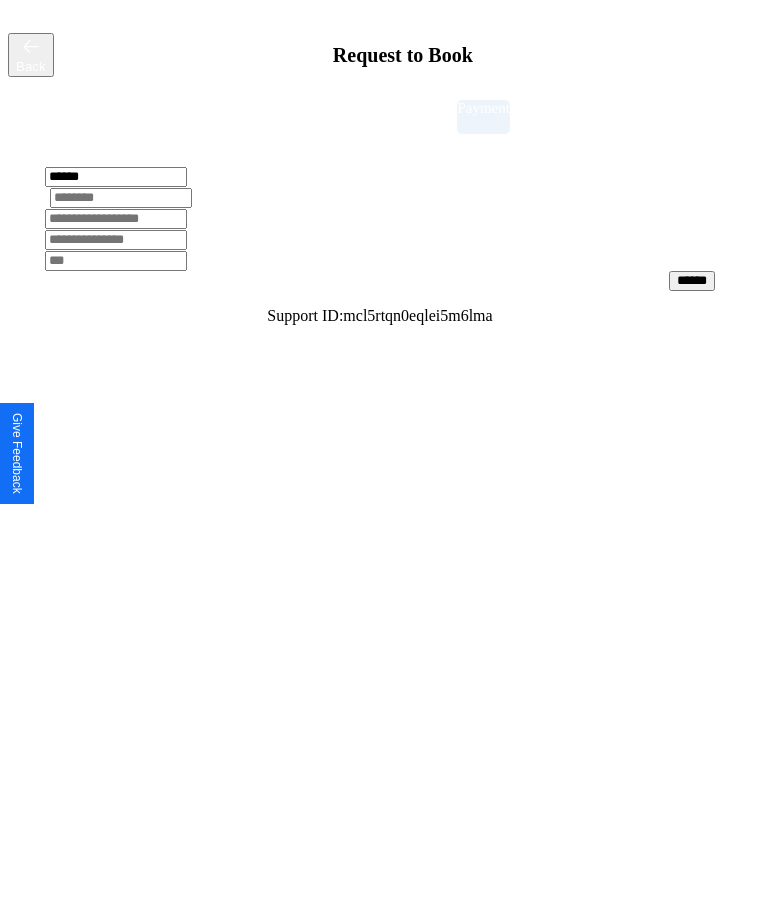 type on "******" 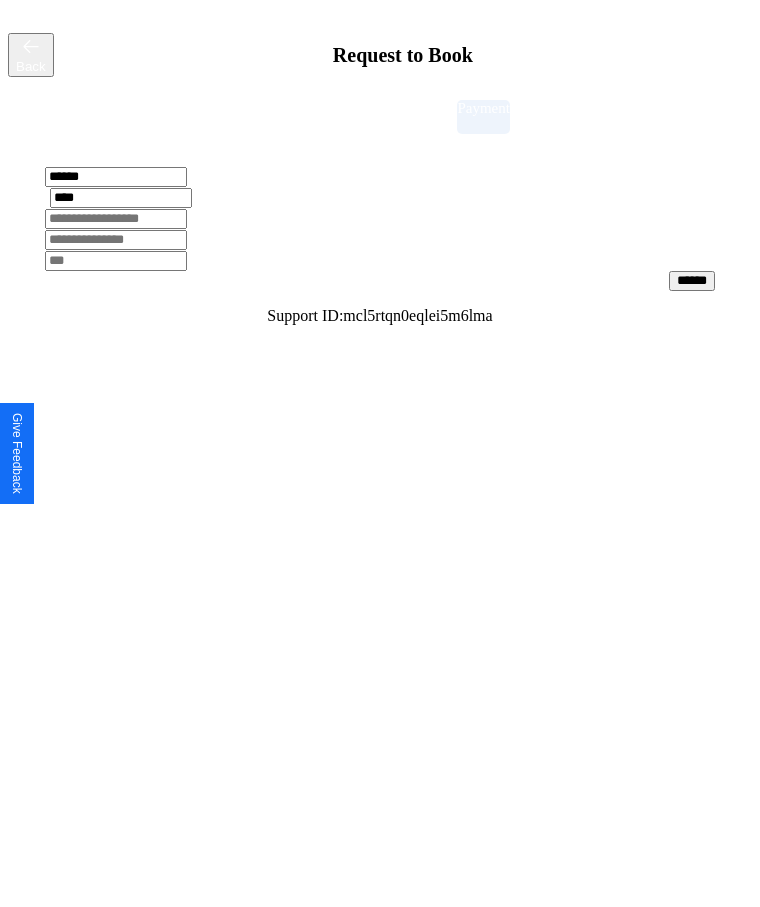 type on "****" 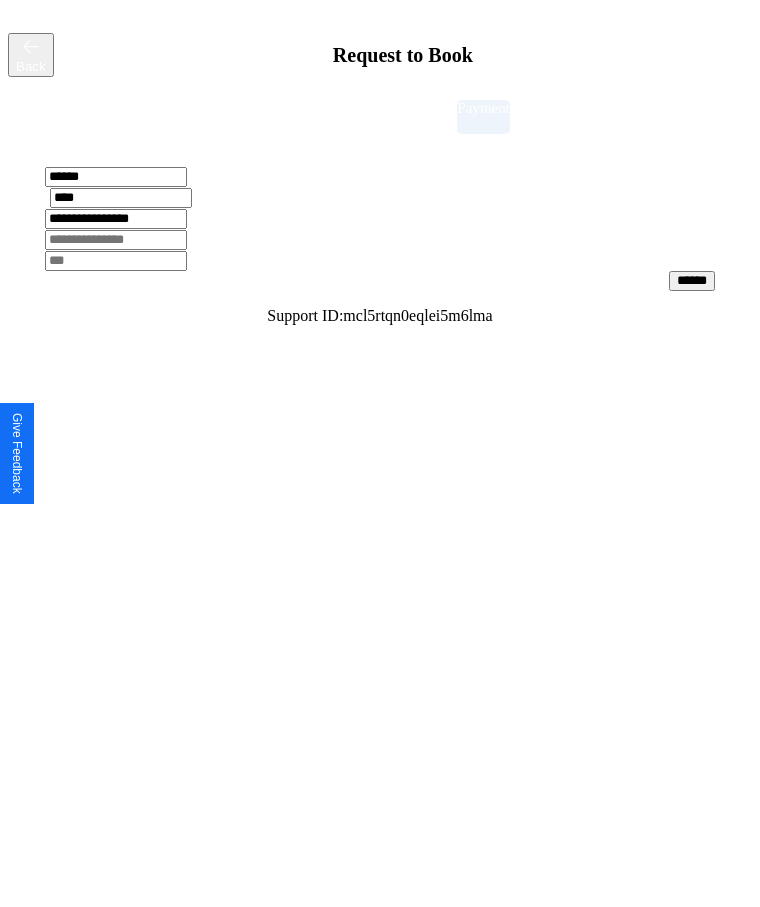 type on "**********" 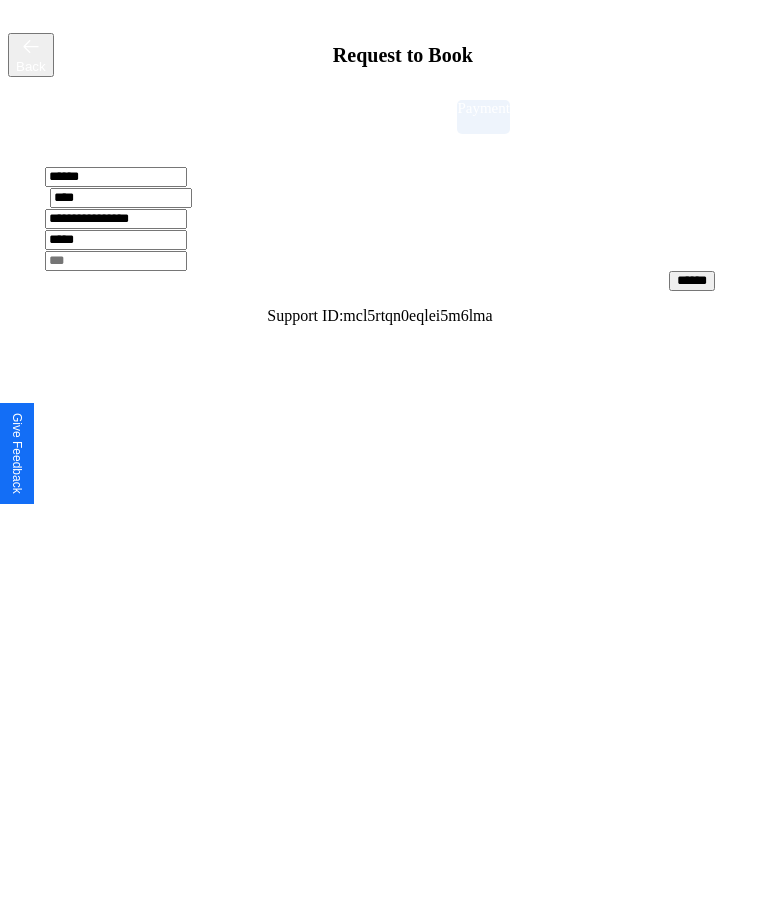 type on "*****" 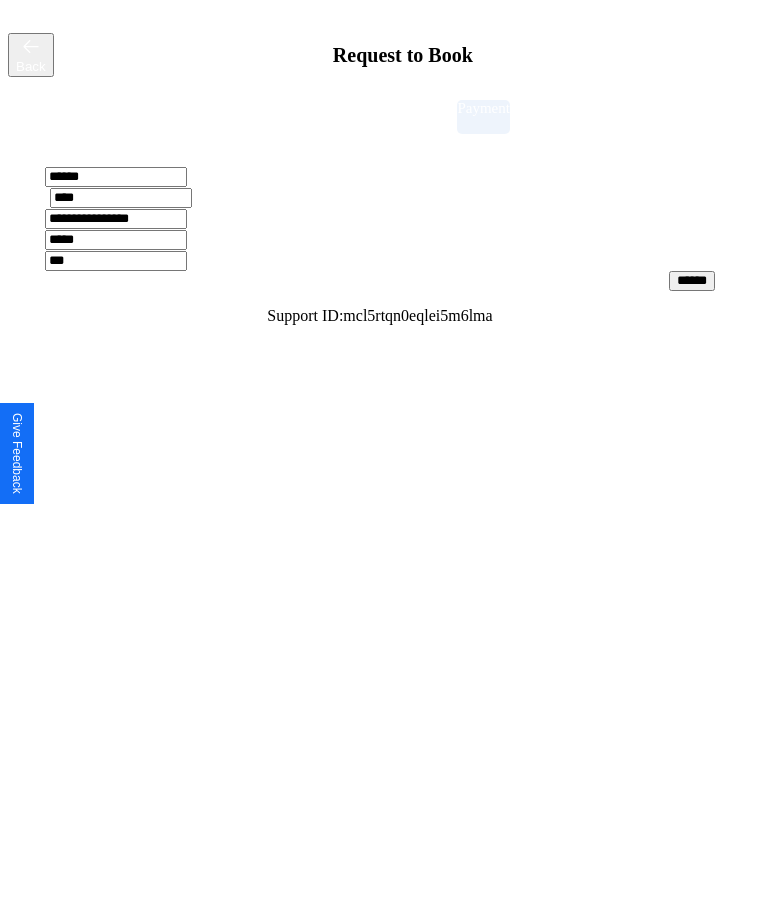 type on "***" 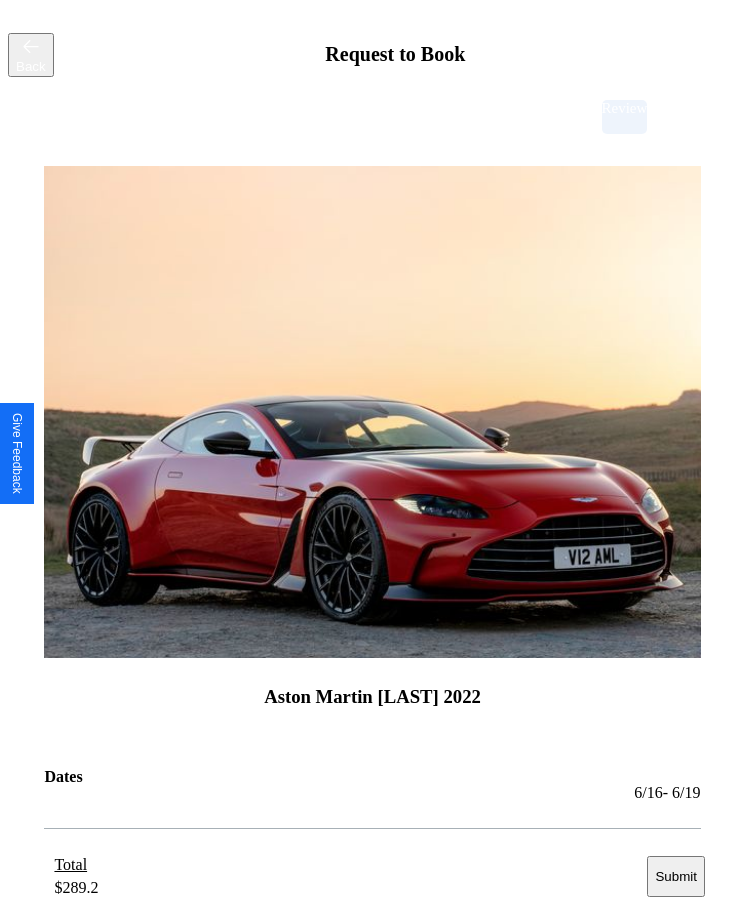click on "Submit" at bounding box center [675, 876] 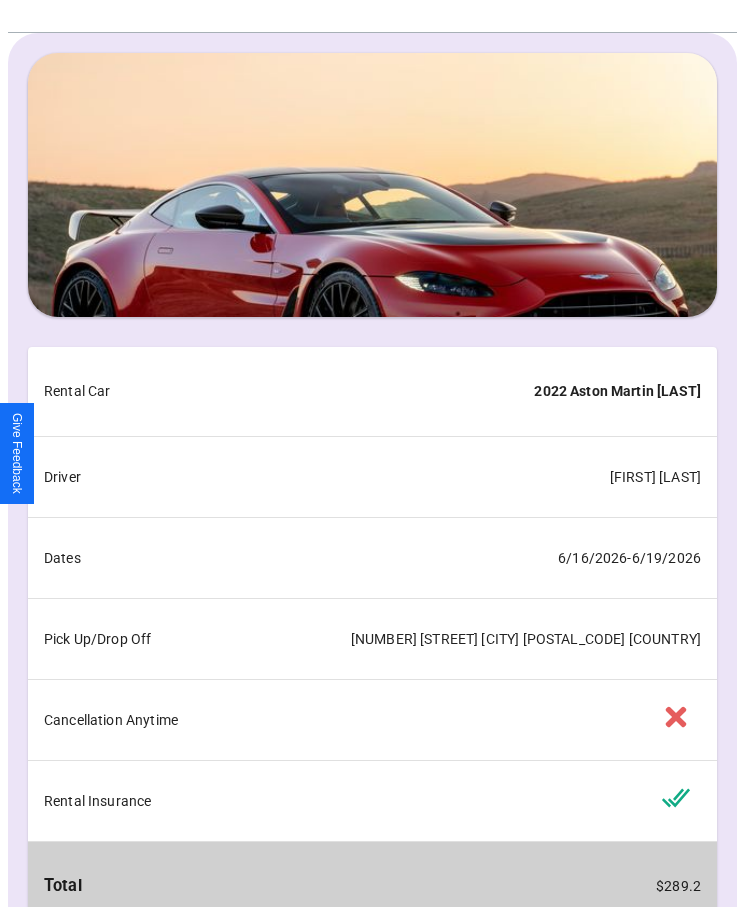 scroll, scrollTop: 162, scrollLeft: 0, axis: vertical 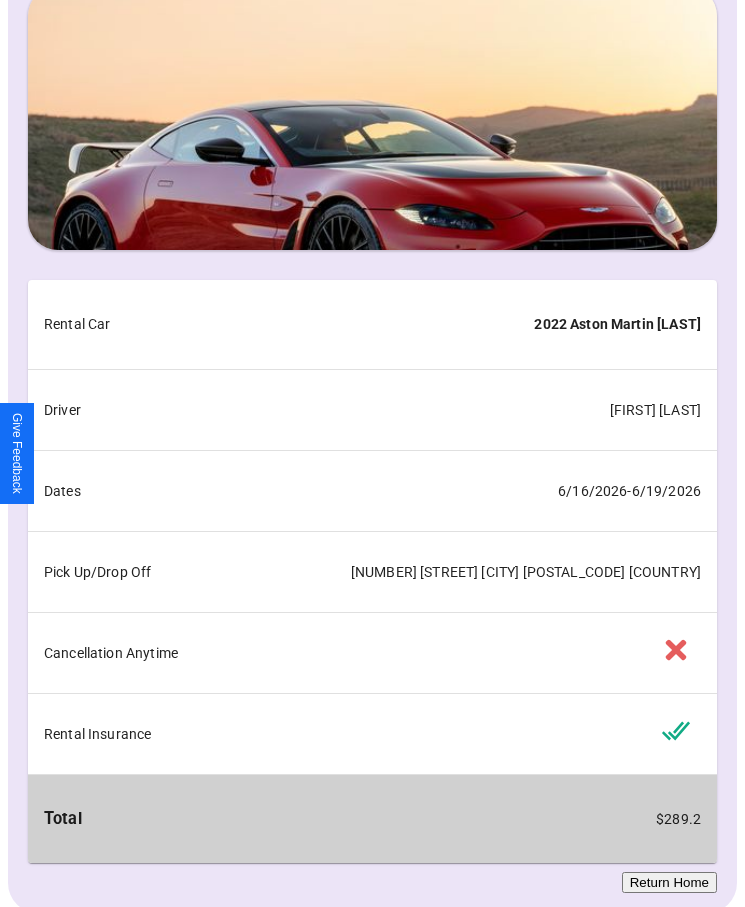 click on "Return Home" at bounding box center (669, 882) 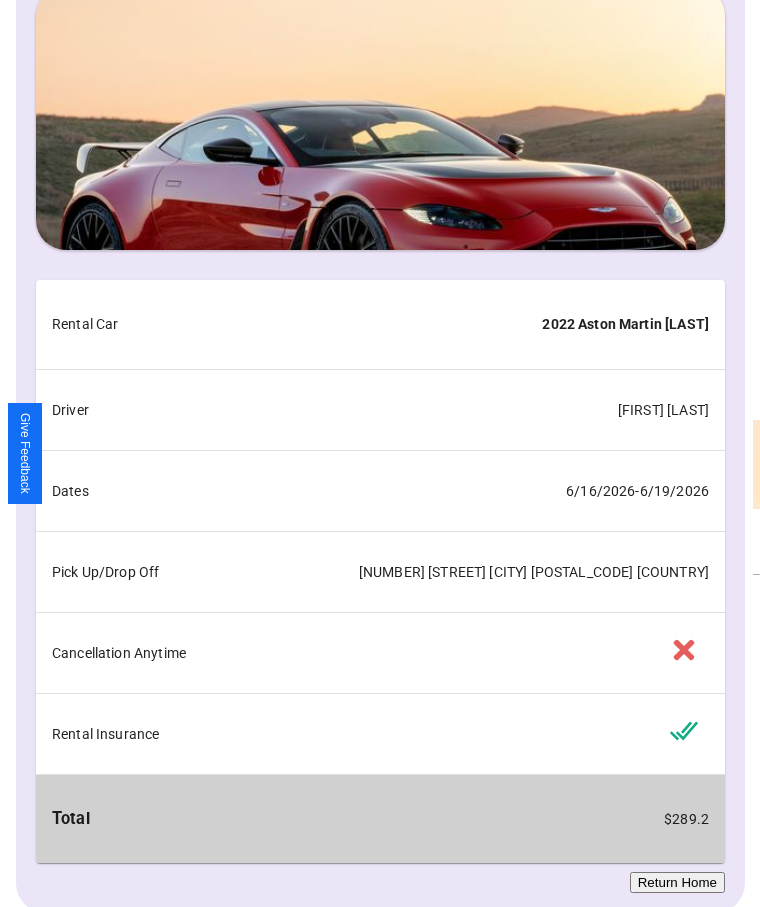 scroll, scrollTop: 0, scrollLeft: 0, axis: both 